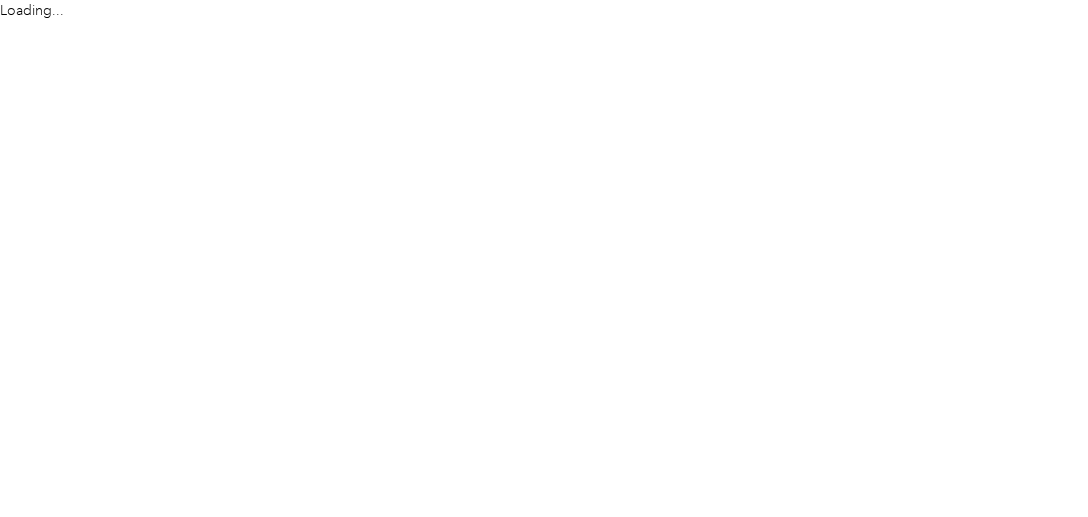 scroll, scrollTop: 0, scrollLeft: 0, axis: both 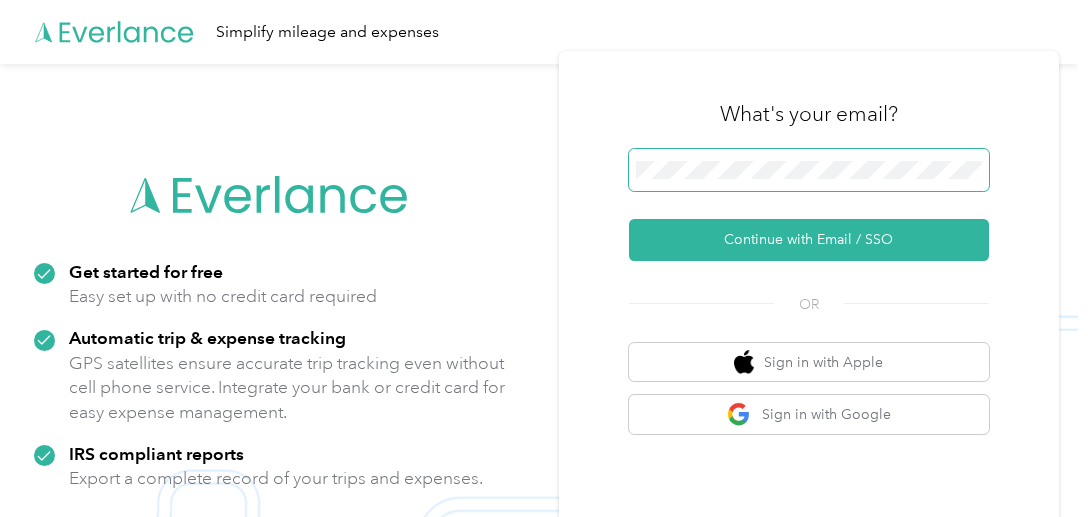 click at bounding box center (809, 170) 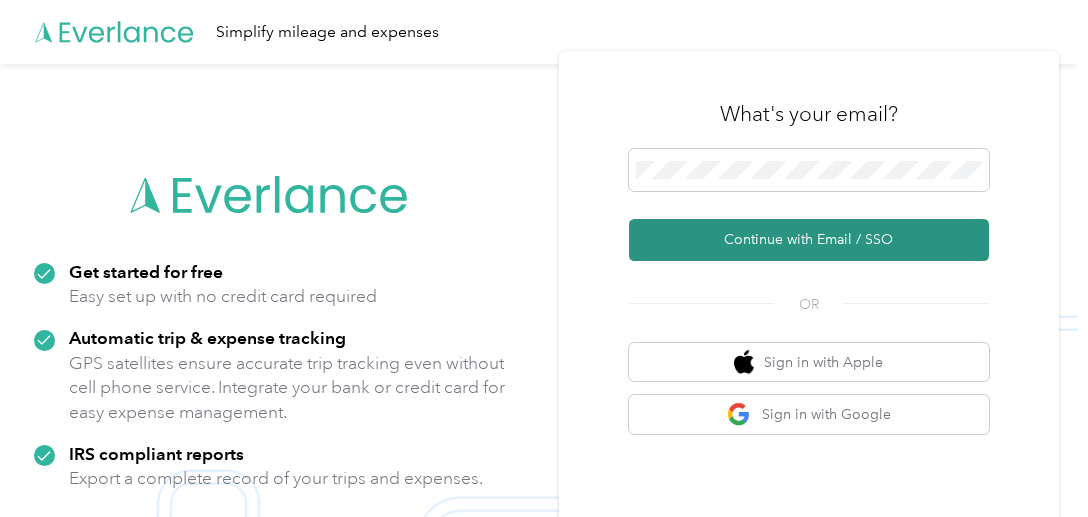 click on "Continue with Email / SSO" at bounding box center (809, 240) 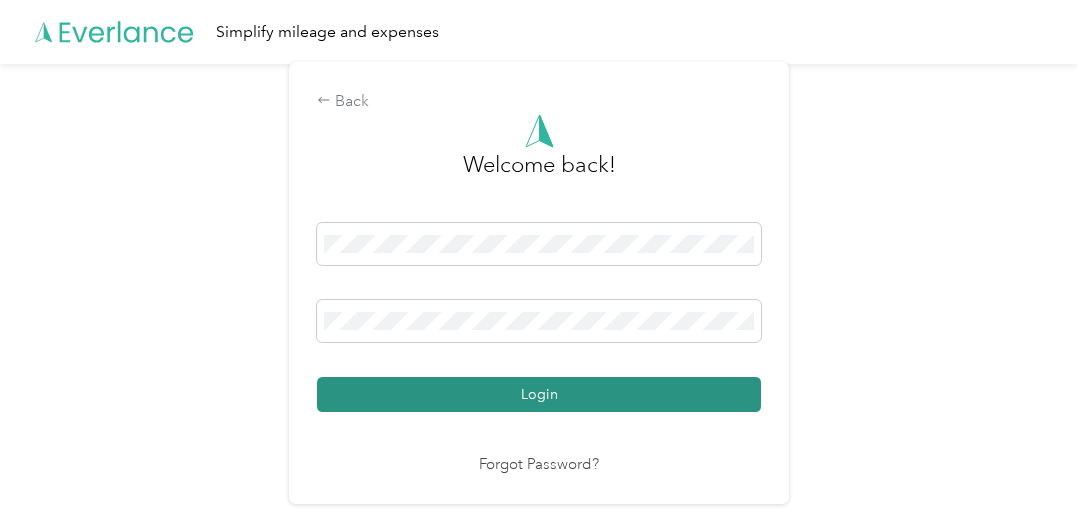 click on "Login" at bounding box center (539, 394) 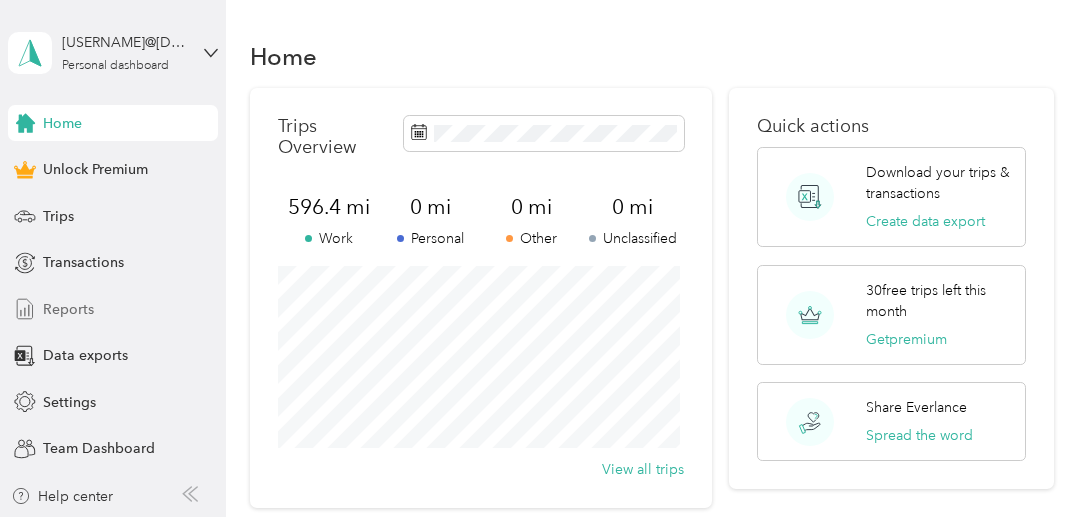 click on "Reports" at bounding box center [68, 309] 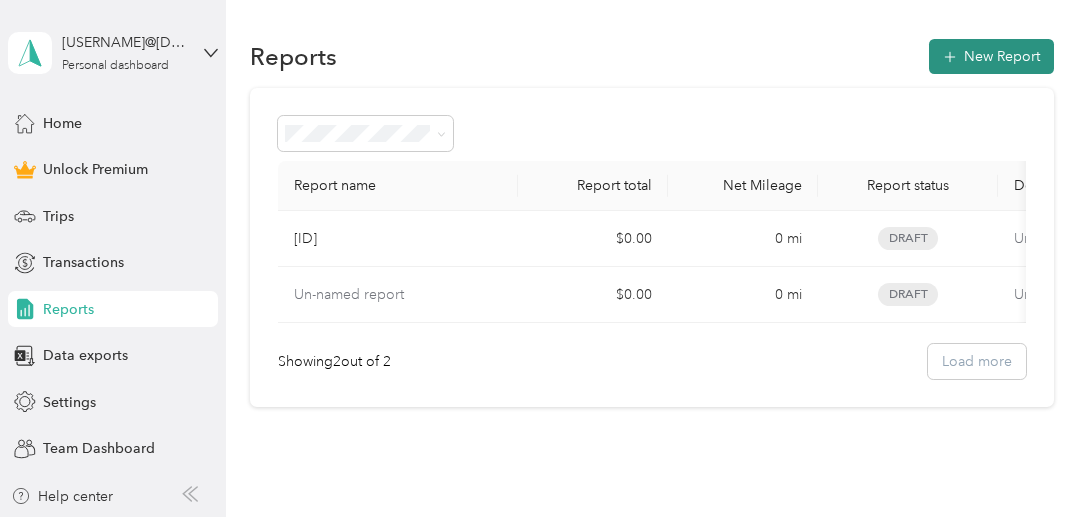 click on "New Report" at bounding box center (991, 56) 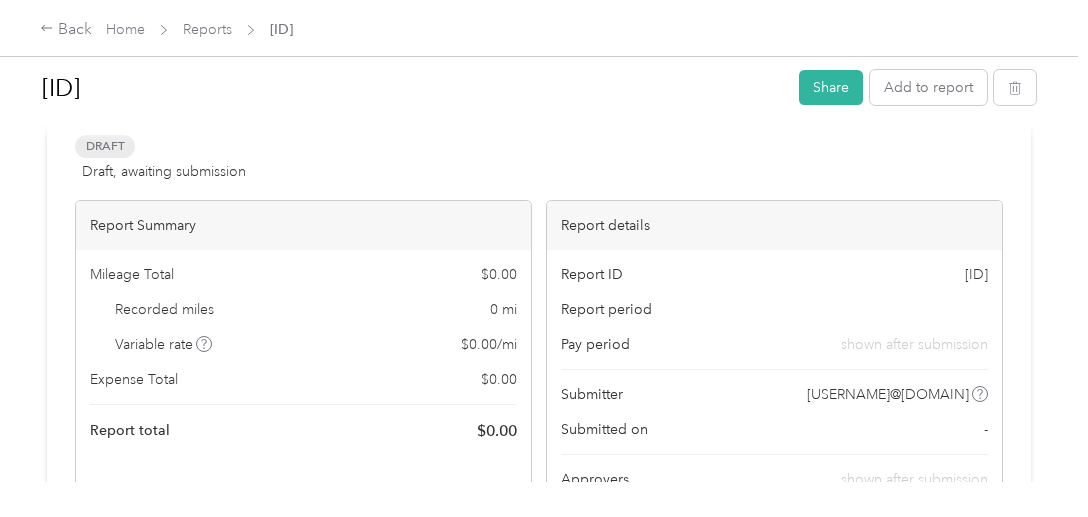 scroll, scrollTop: 0, scrollLeft: 0, axis: both 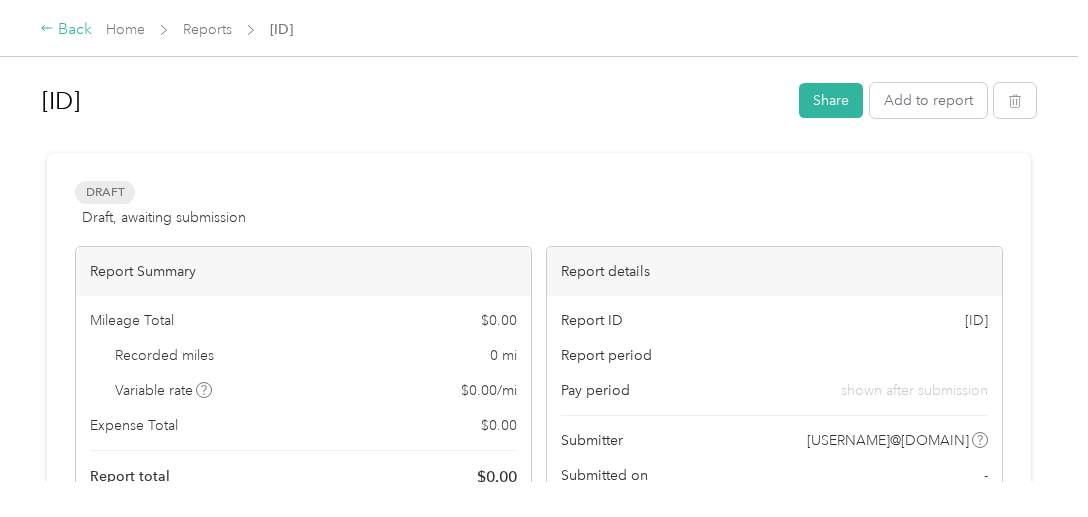 click on "Back" at bounding box center [66, 30] 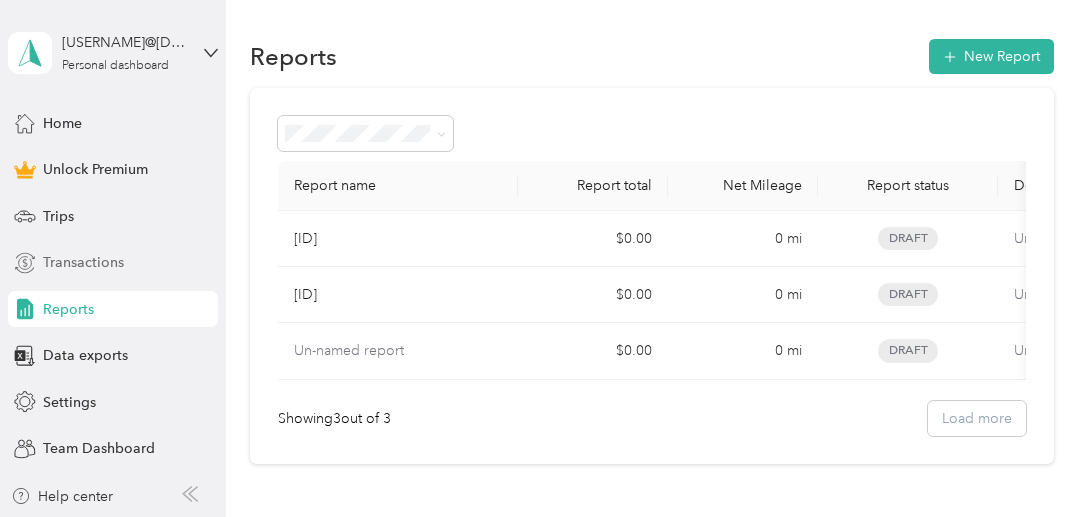 click on "Transactions" at bounding box center [83, 262] 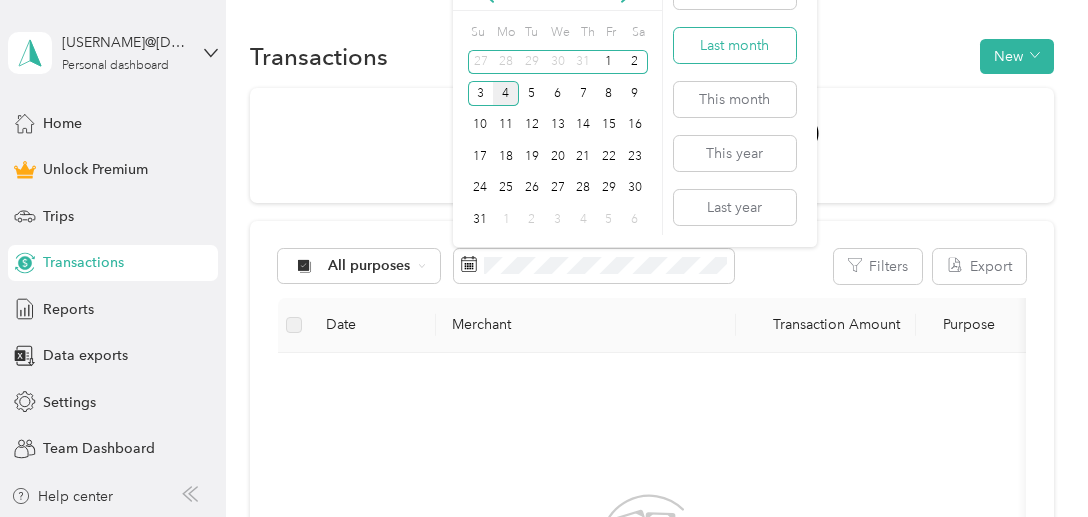 click on "Last month" at bounding box center (735, 45) 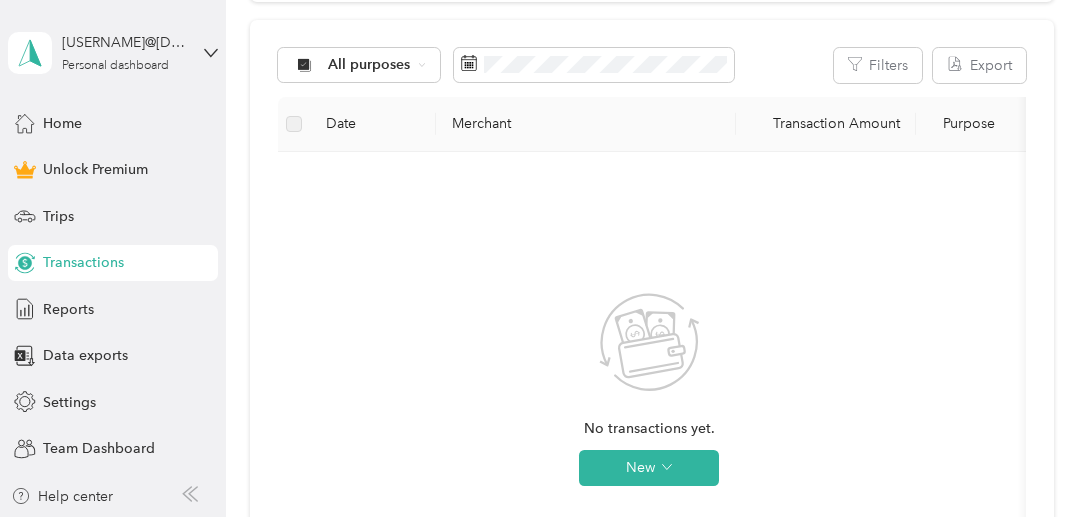 scroll, scrollTop: 147, scrollLeft: 0, axis: vertical 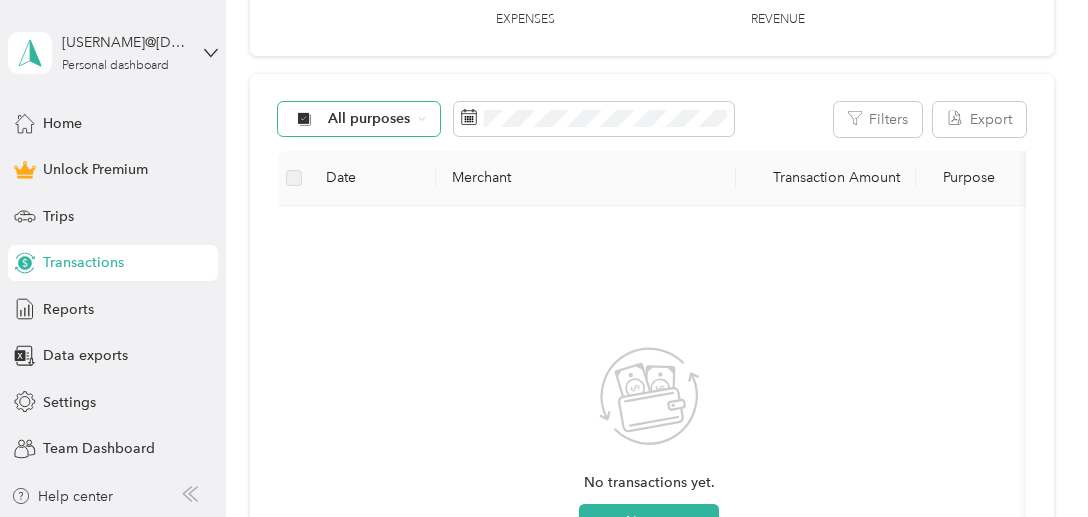 click on "All purposes" at bounding box center [359, 119] 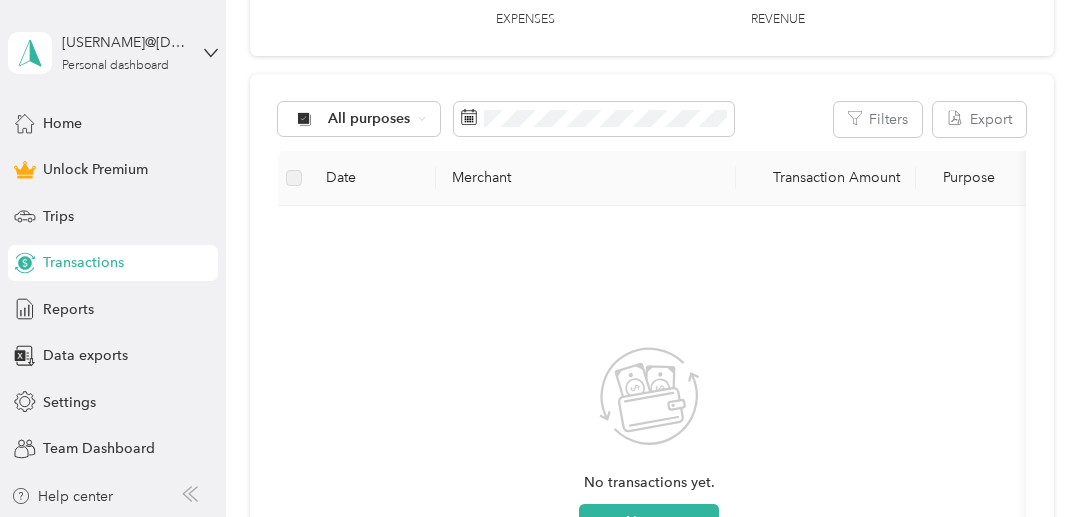 click on "Work" at bounding box center [376, 214] 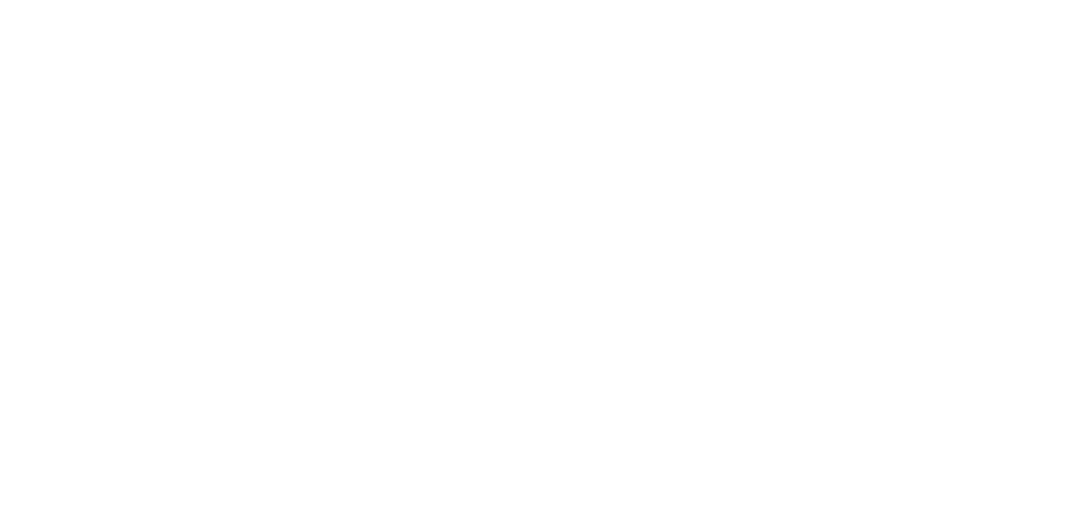 scroll, scrollTop: 0, scrollLeft: 0, axis: both 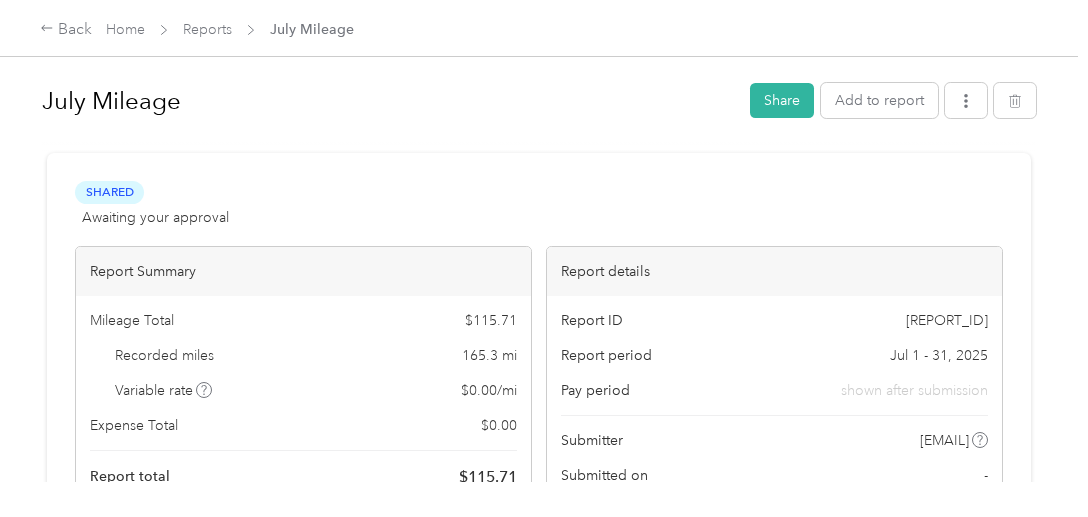 click on "July Mileage Share Add to report Shared Awaiting your approval View  activity & comments Report Summary Mileage Total $ 115.71 Recorded miles 165.3   mi Variable rate   $ 0.00 / mi Expense Total $ 0.00 Report total $ 115.71 Report details Report ID 16A6E54BF-0004 Report period Jul 1 - 31, 2025 Pay period shown after submission Submitter ealvarado@westpace.org Submitted on - Approvers shown after submission Trips (17) Expense (0) Miles Trip Date Value Location Track Method Purpose Notes Tags                     11.7 7-31-2025 $8.19 02:30 pm Work 04:00 pm 935 Laguna Dr, Carlsbad, CA, United States Manual Work - 9.9 7-30-2025 $6.93 01:00 pm 2709 Avenida De Anita, Carlsbad, CA, United States 02:15 pm Work Manual Work - 6.2 7-29-2025 $4.34 03:30 pm Work 04:45 pm 1221 Adobe Terr, Vista, CA, United States Manual Work - 17.9 7-28-2025 $12.53 10:30 am 13823 Jake Rd, Valley Center, CA, United States 12:00 pm Work Manual Work - 9.2 7-25-2025 $6.44 04:00 am Work 05:30 am Manual Work - 20.2 7-22-2025 $14.14 Work" at bounding box center [539, 241] 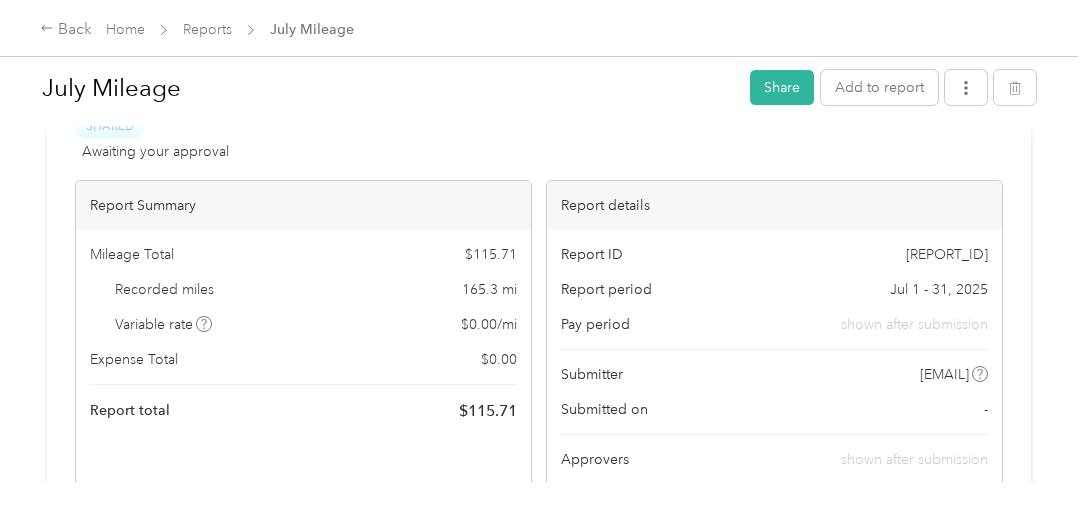 scroll, scrollTop: 0, scrollLeft: 0, axis: both 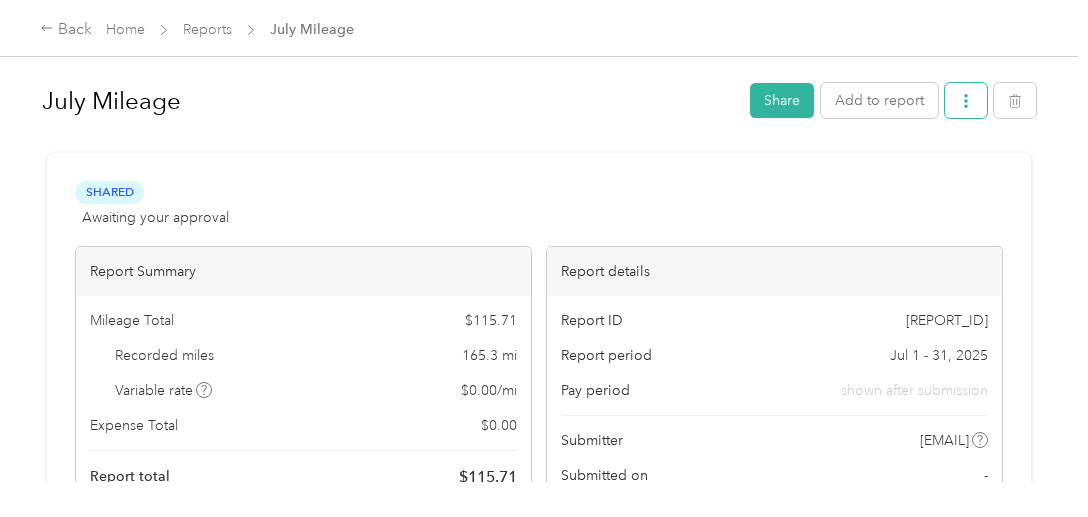click 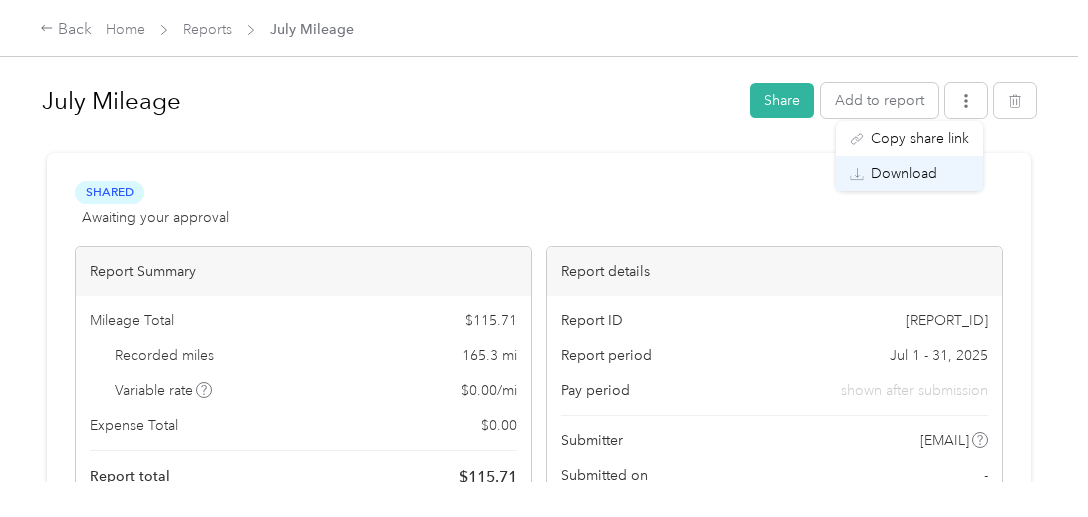 click on "Download" at bounding box center (904, 173) 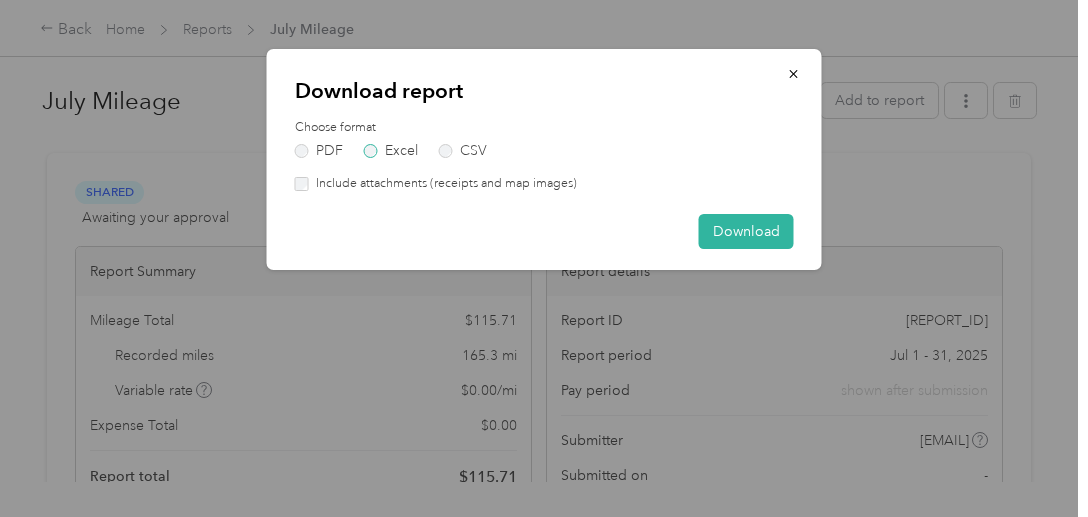 click on "Excel" at bounding box center (391, 151) 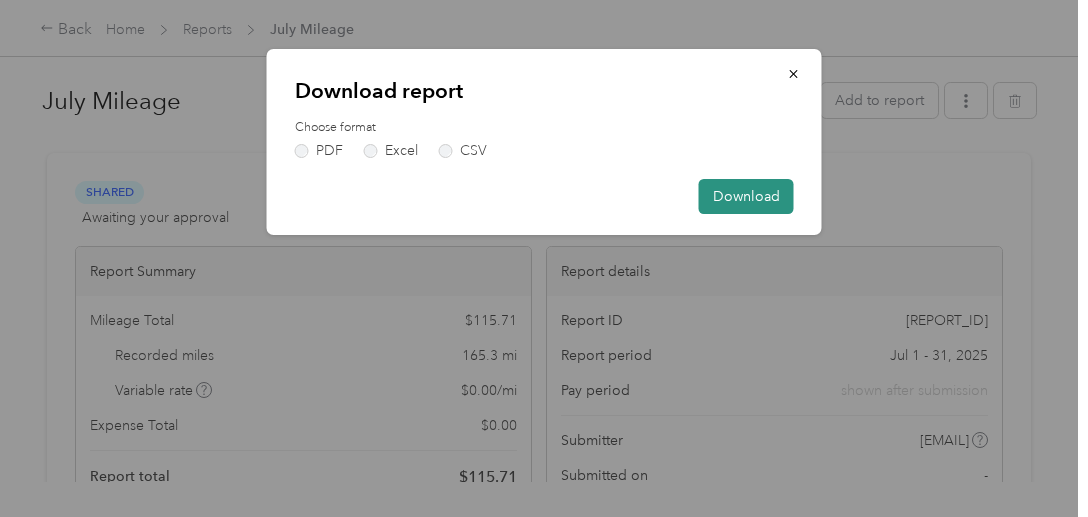 click on "Download" at bounding box center (746, 196) 